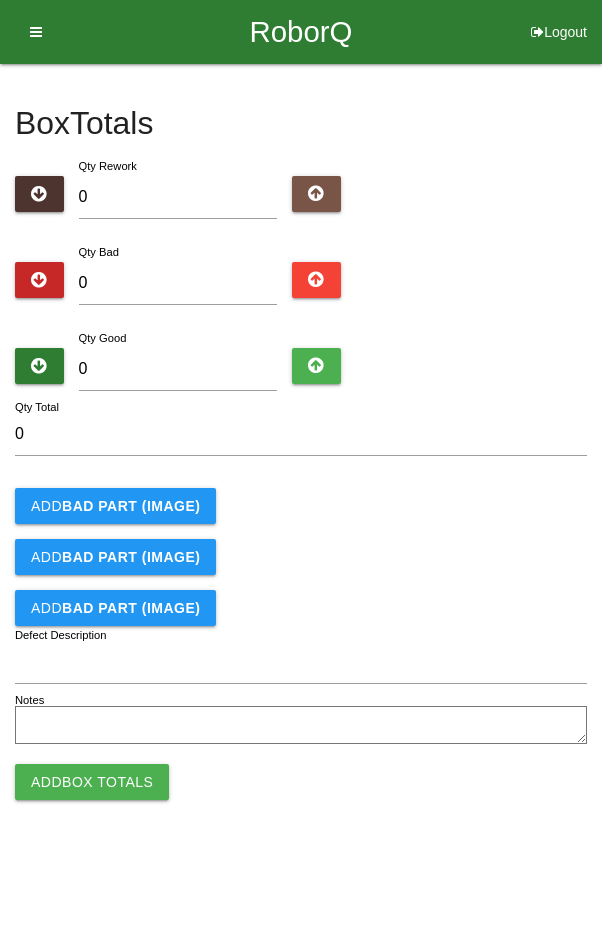 scroll, scrollTop: 0, scrollLeft: 0, axis: both 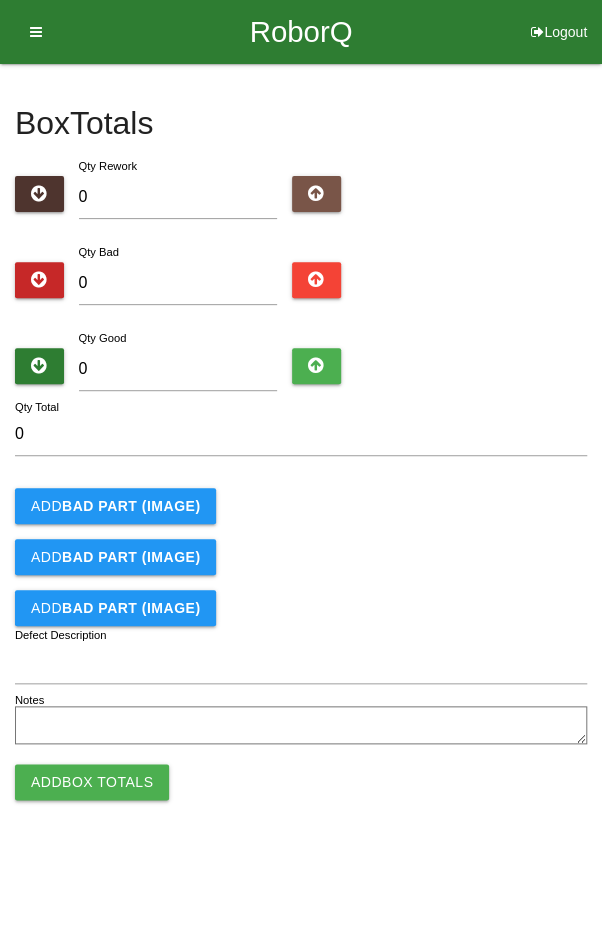 type on "2" 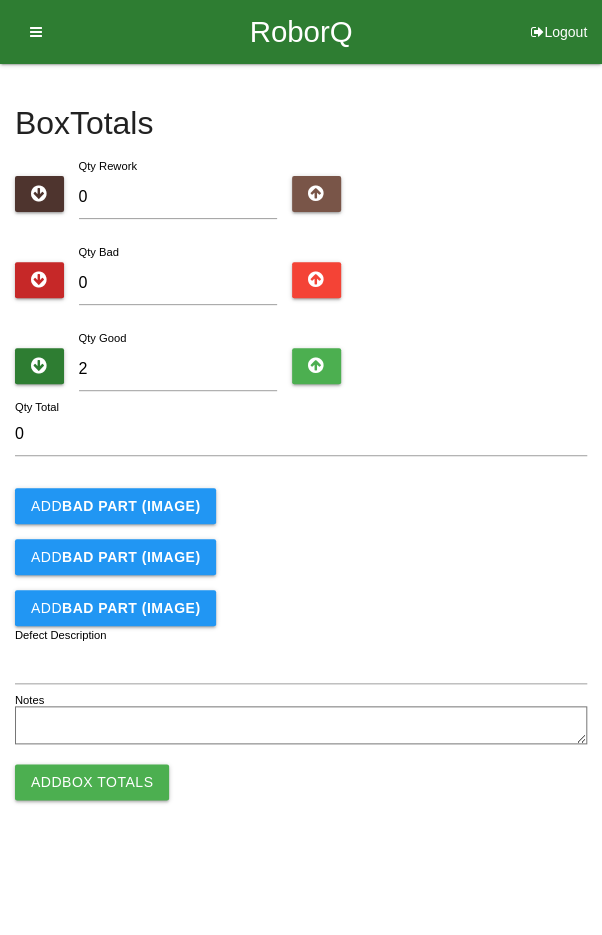 type on "2" 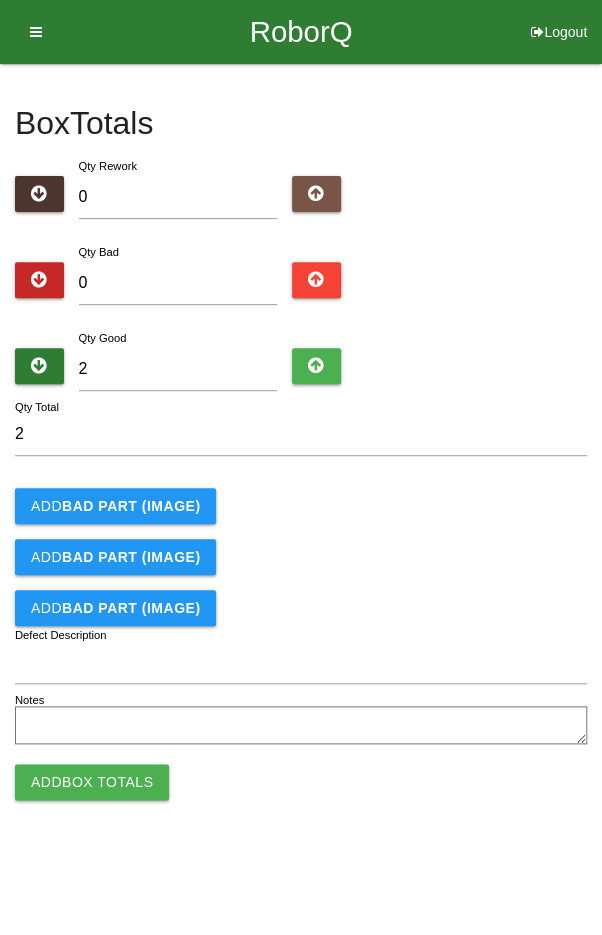 type on "24" 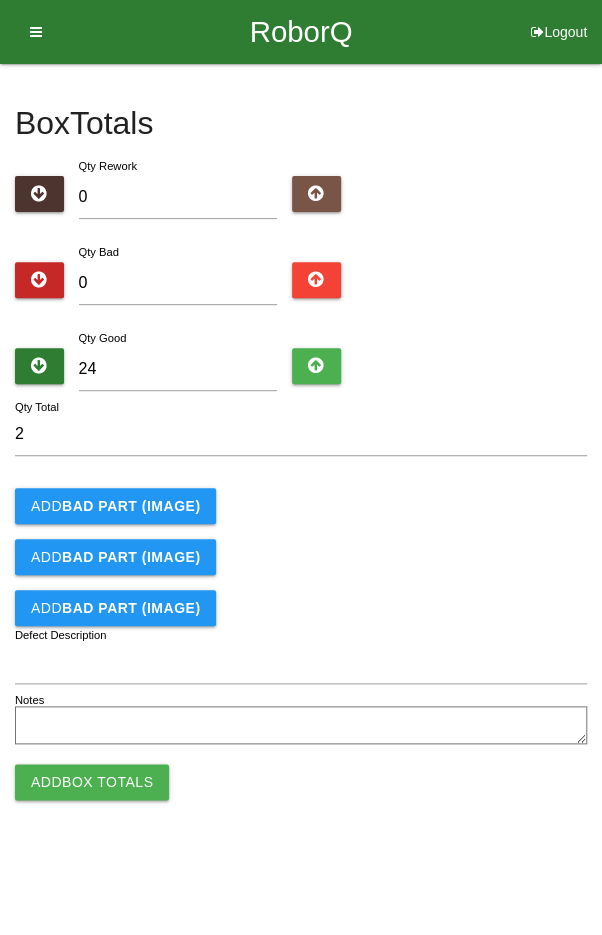 type on "24" 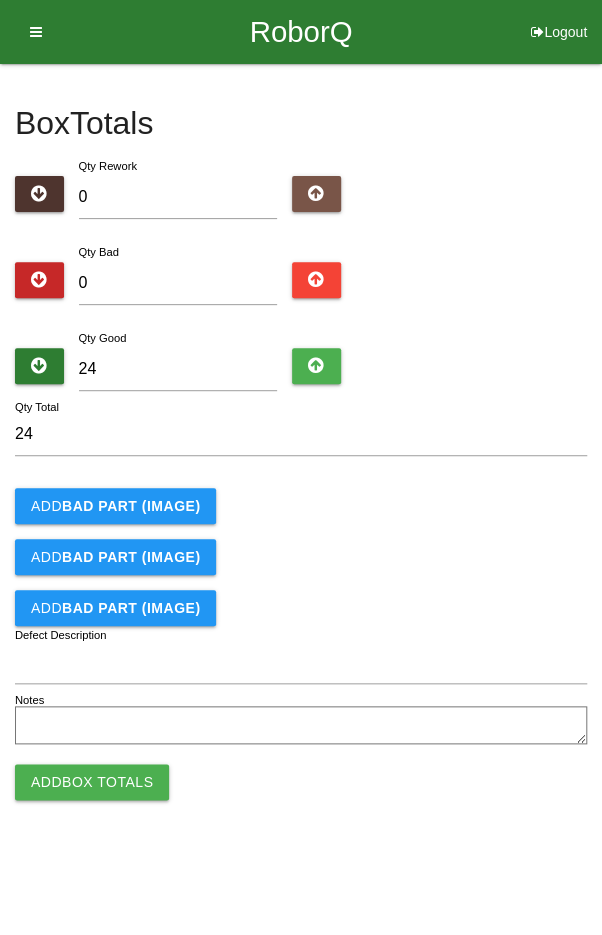 type on "24" 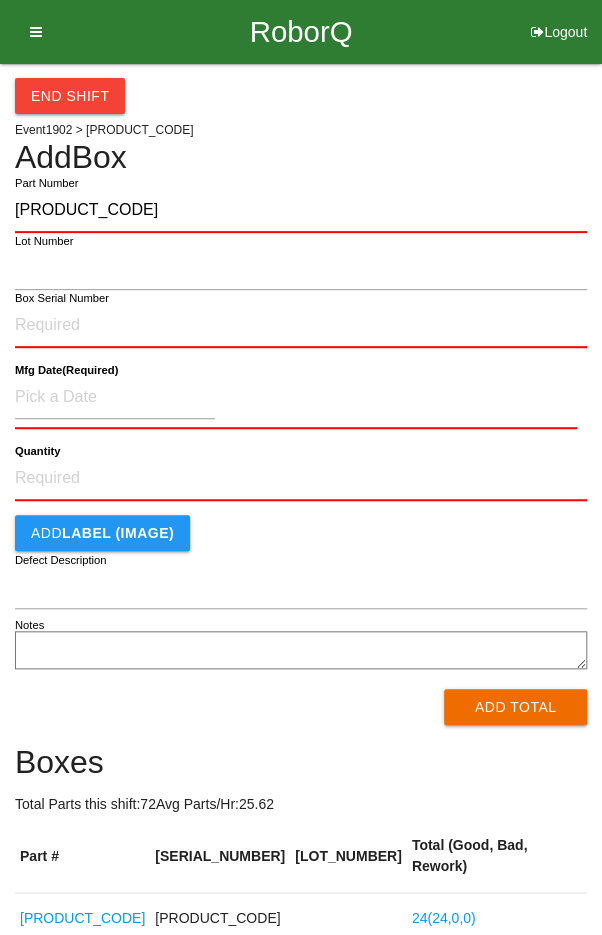 type on "[PRODUCT_CODE]" 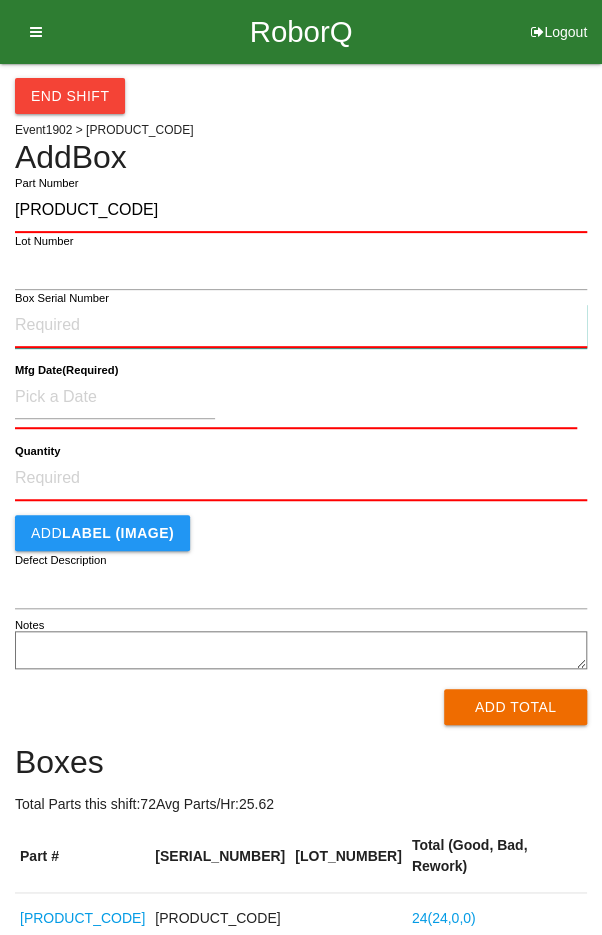click on "Box Serial Number" at bounding box center (301, 326) 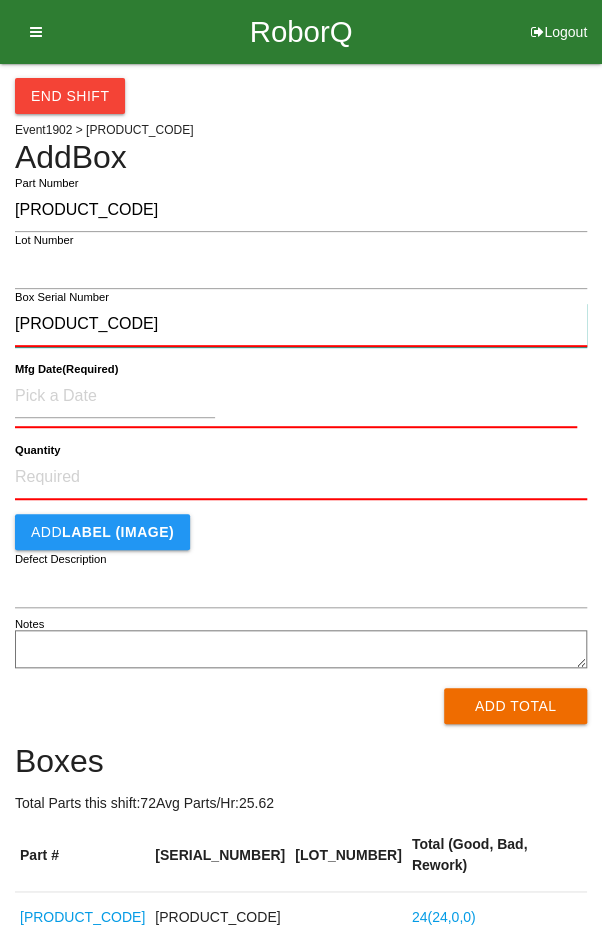 type on "[PRODUCT_CODE]" 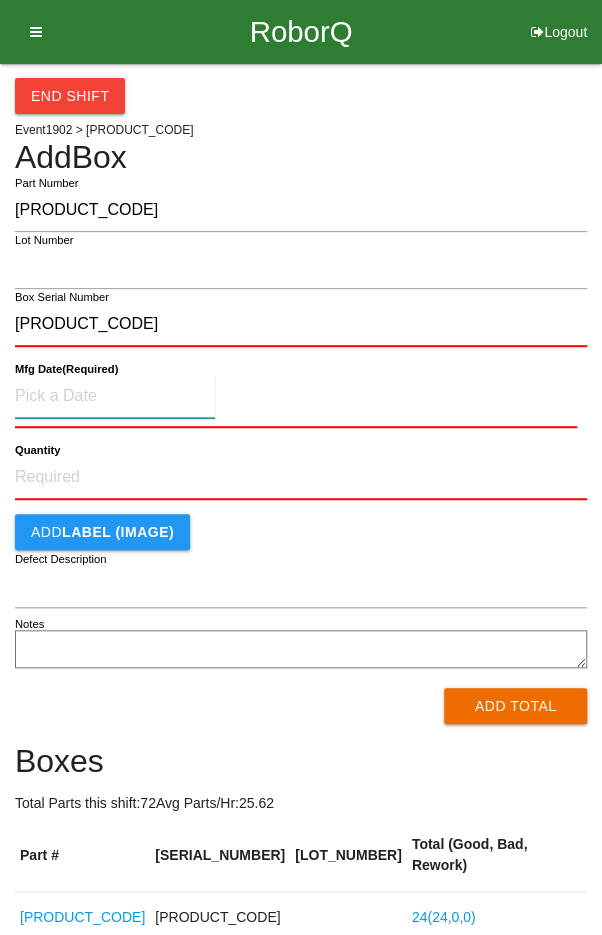 click at bounding box center [115, 396] 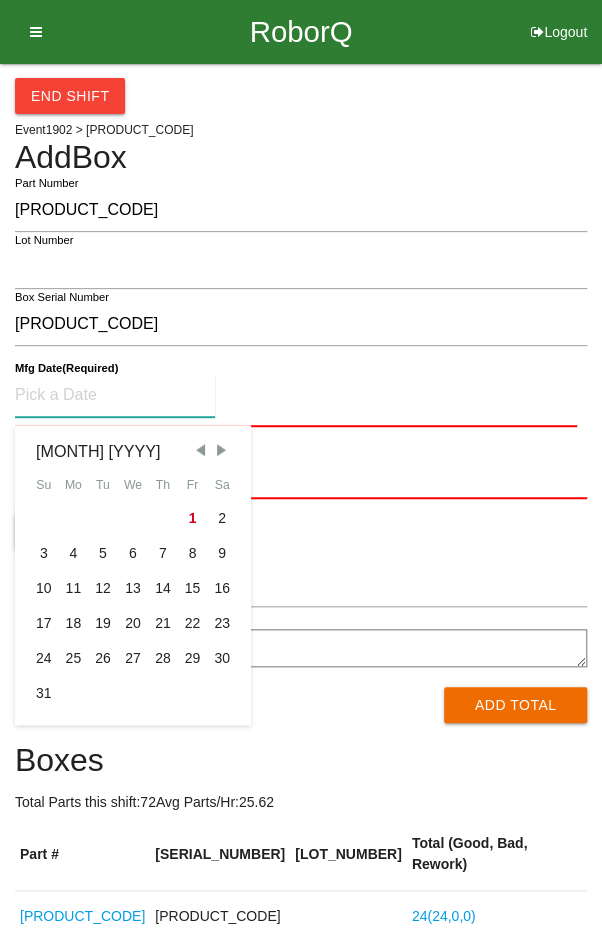 click at bounding box center (200, 450) 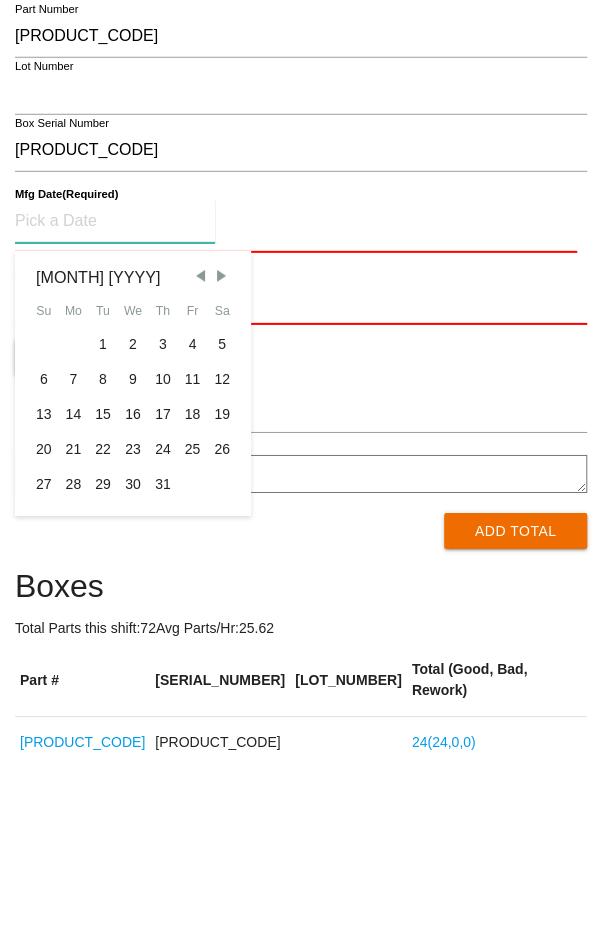 click on "29" at bounding box center [103, 658] 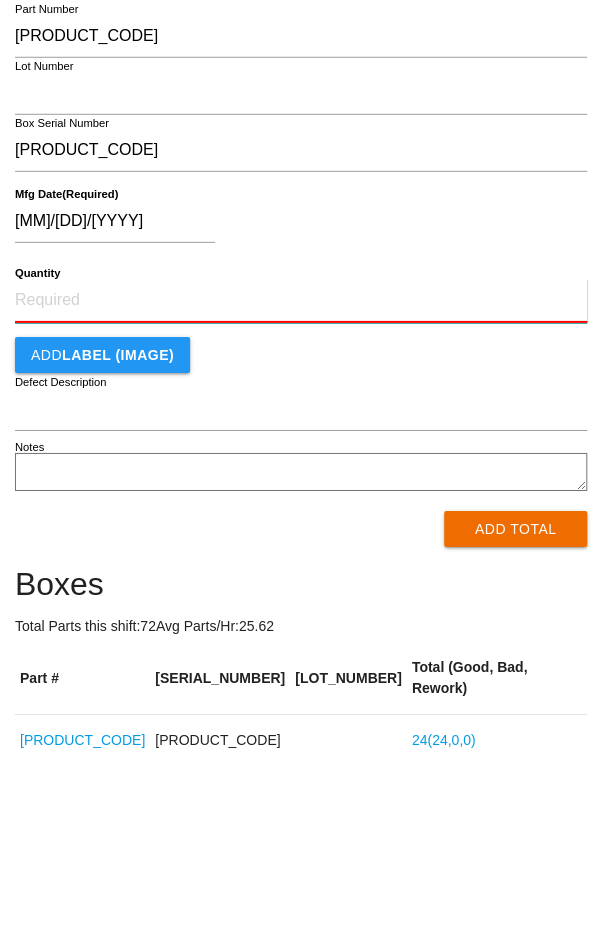 click on "Quantity" at bounding box center [301, 475] 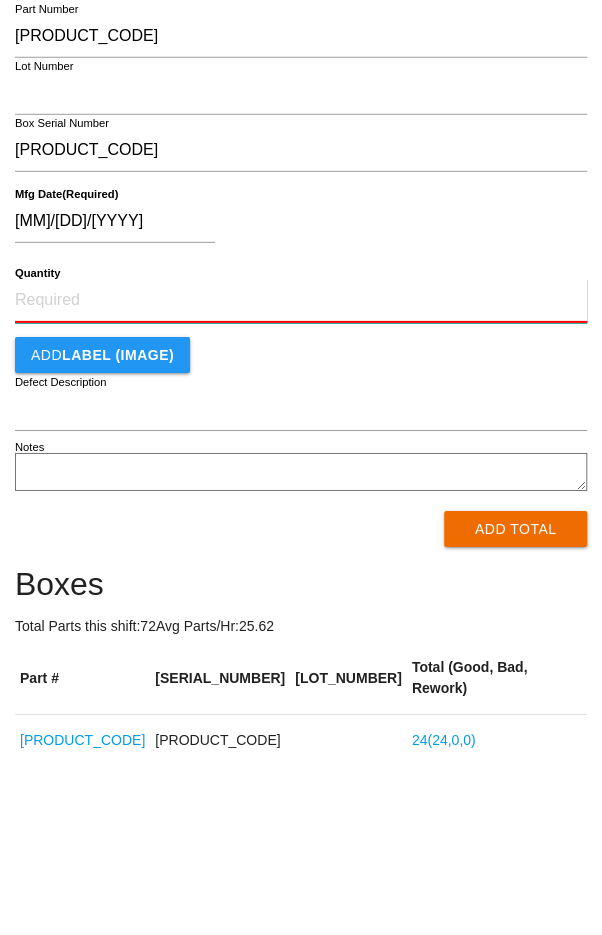 click on "Quantity" at bounding box center (301, 475) 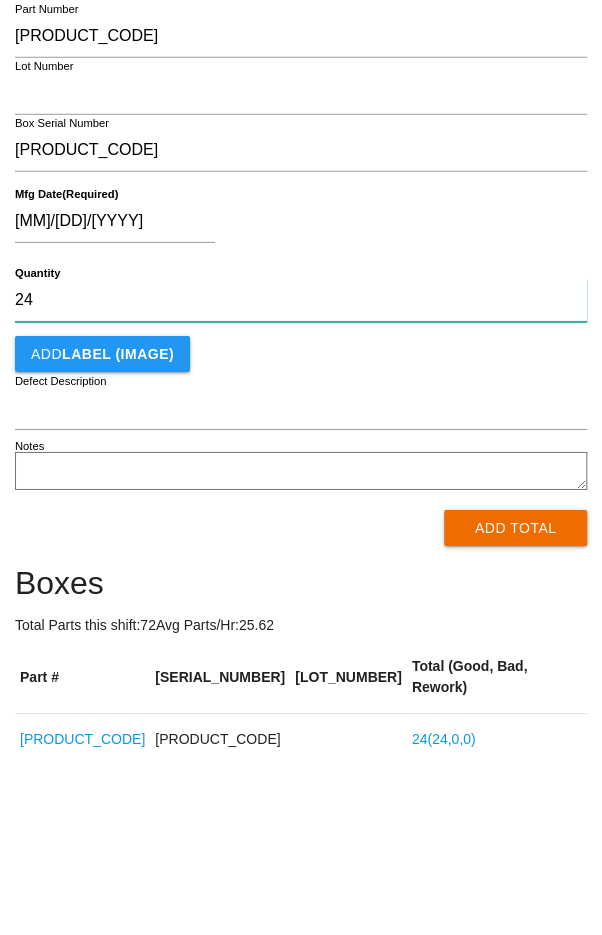 type on "24" 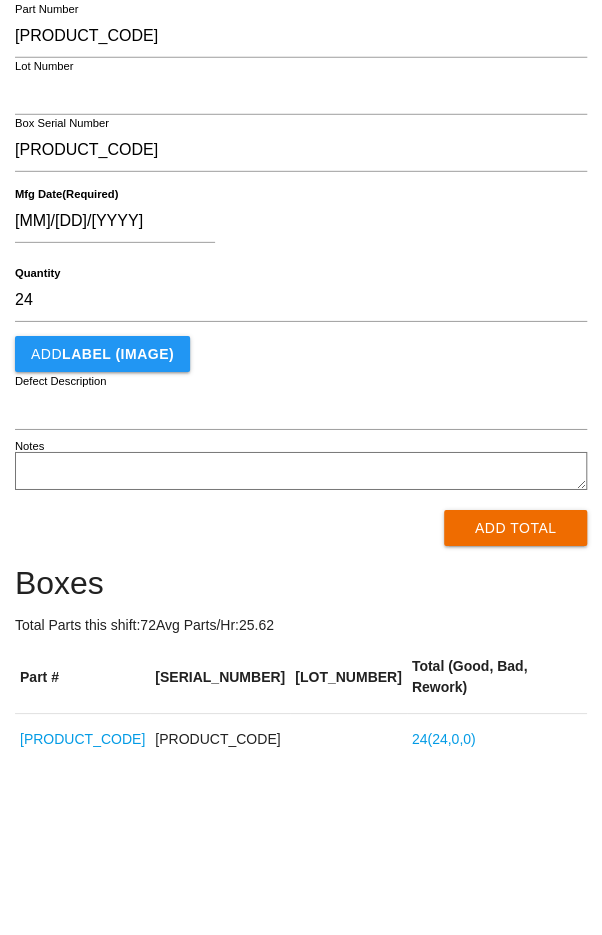click on "Add Total" at bounding box center (515, 702) 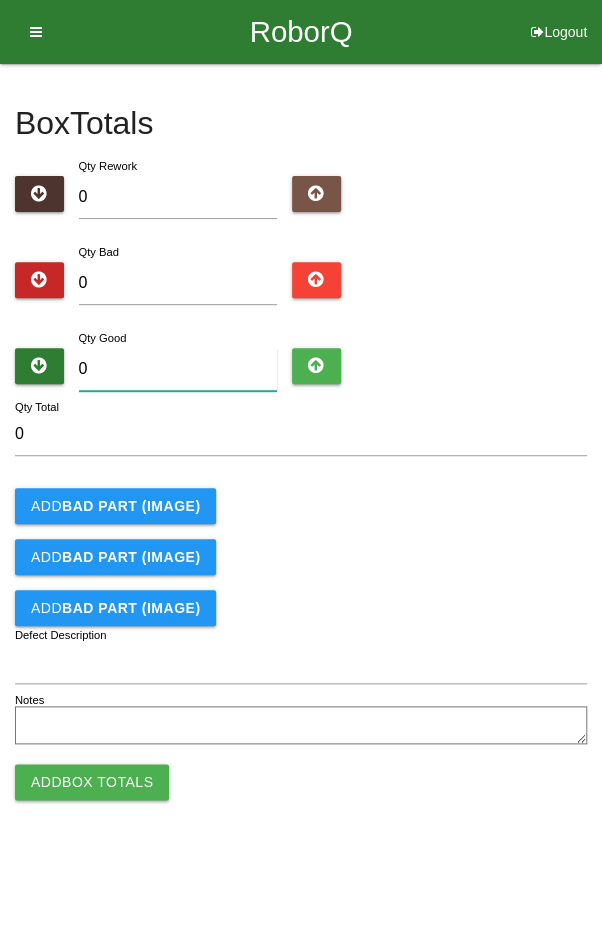 click on "0" at bounding box center [178, 369] 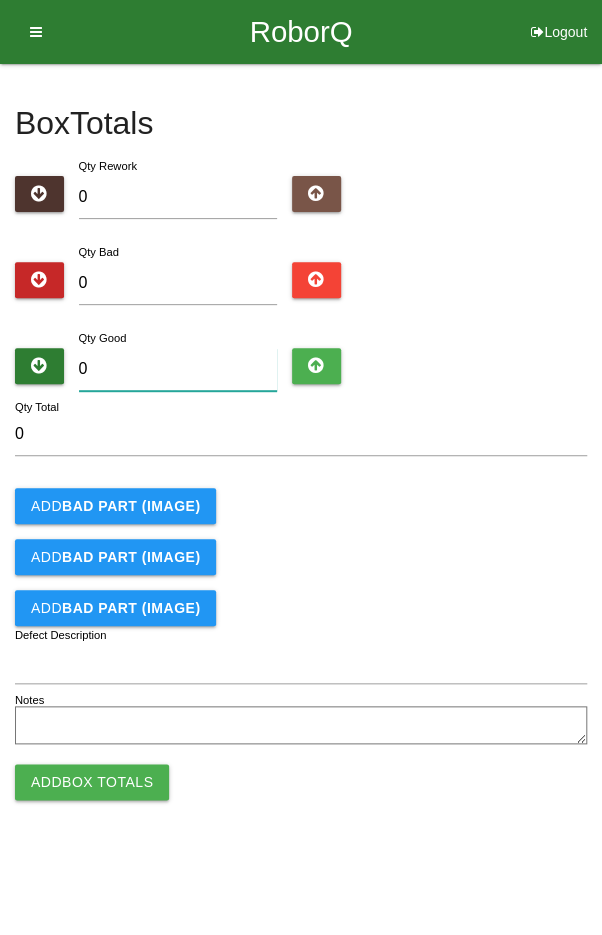 type on "4" 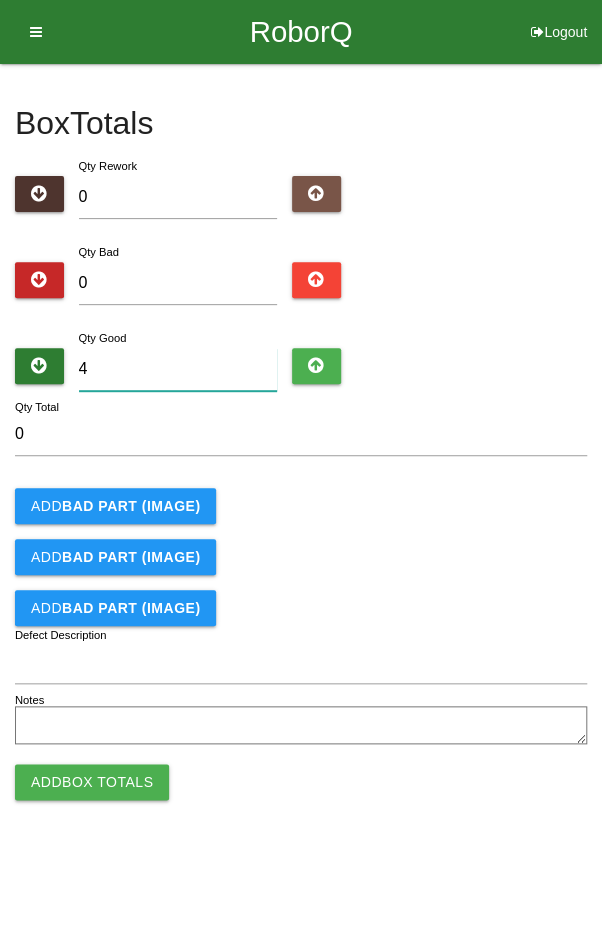 type on "4" 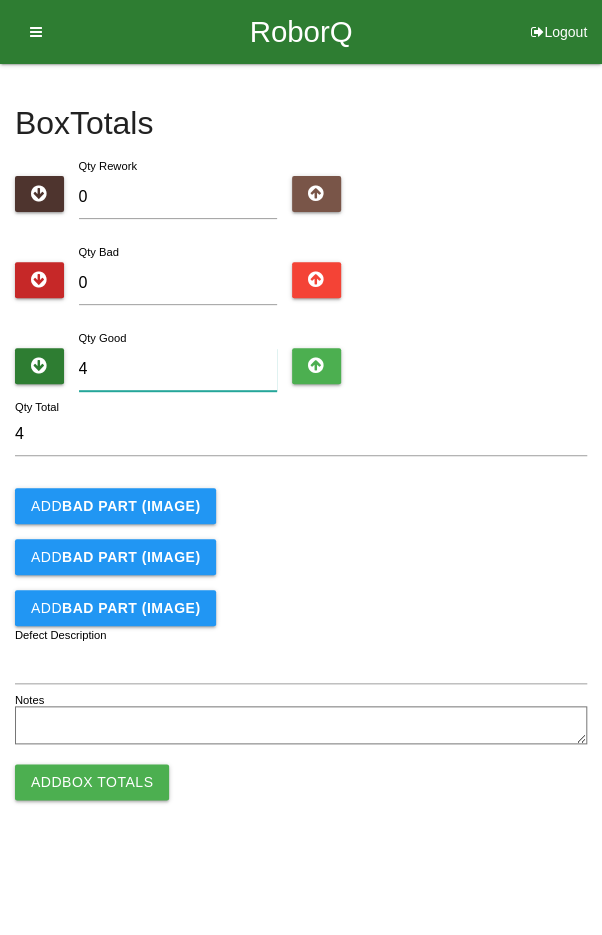 type on "0" 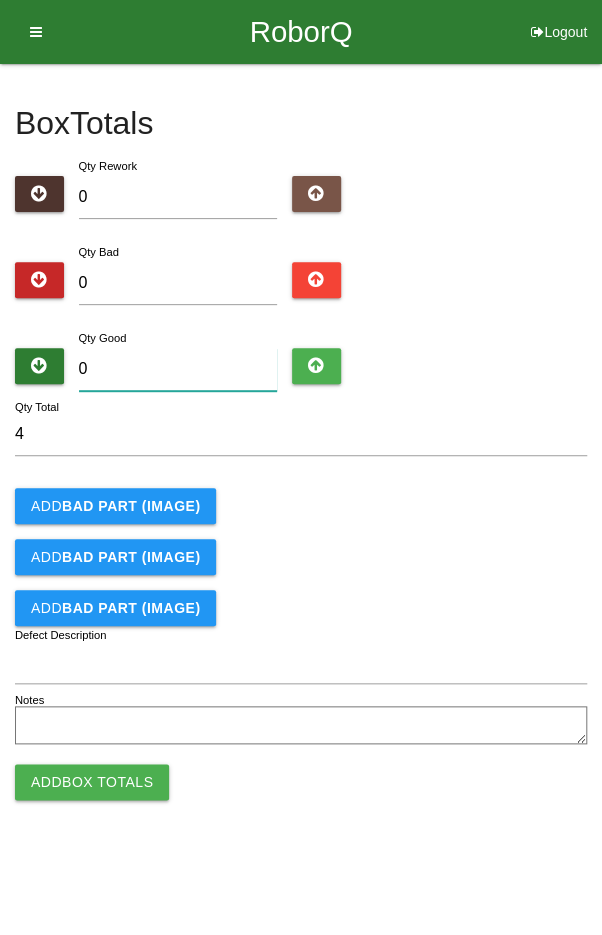 type on "0" 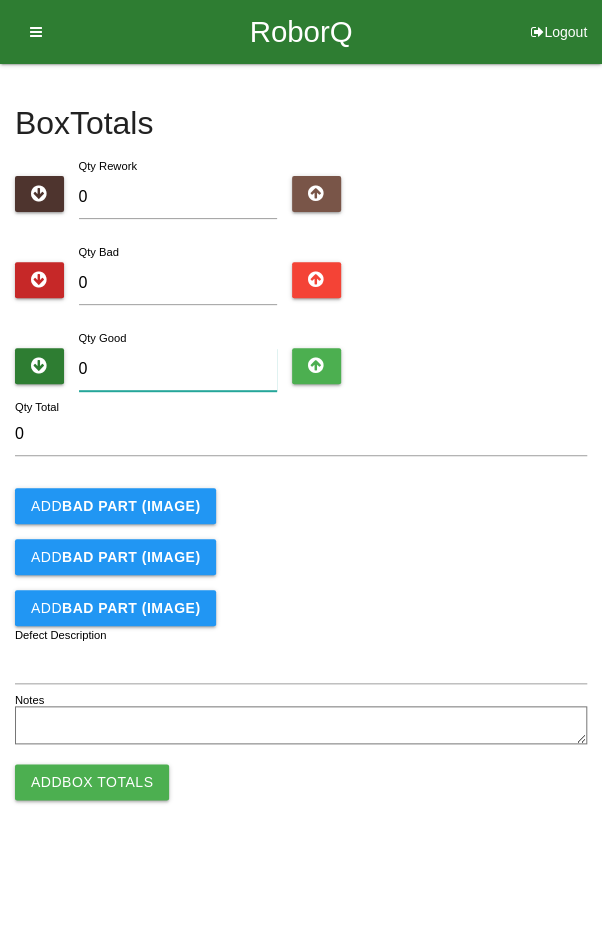 type on "2" 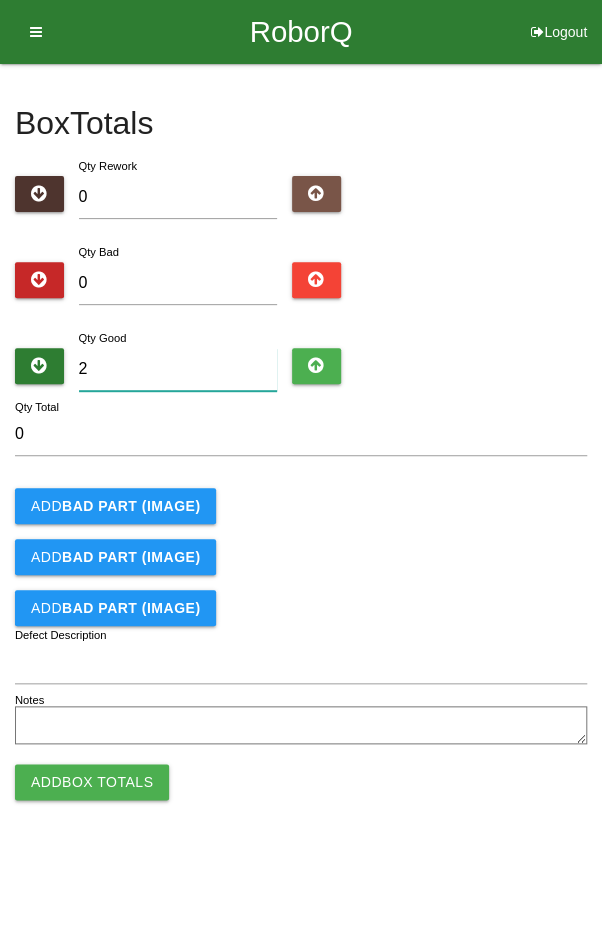 type on "2" 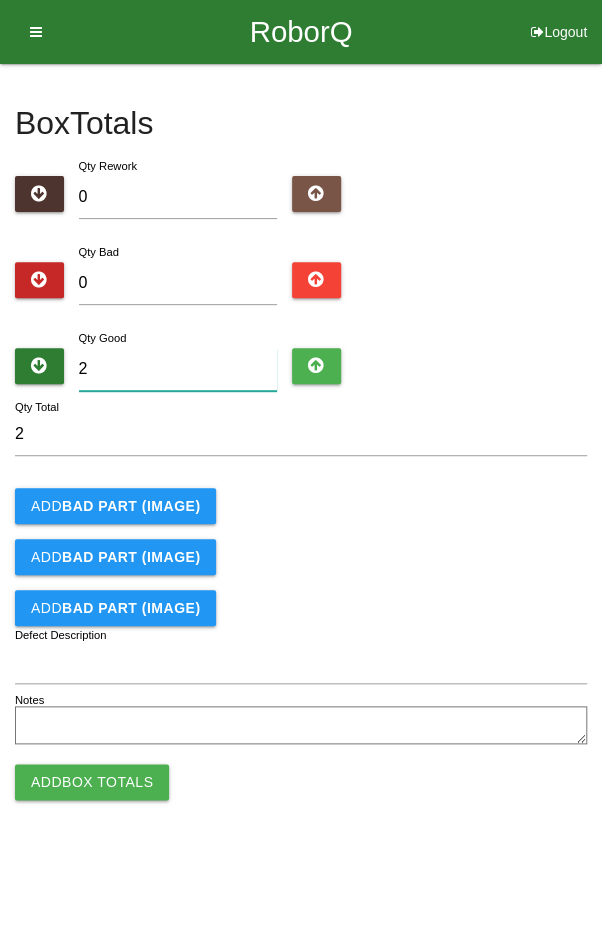 type on "24" 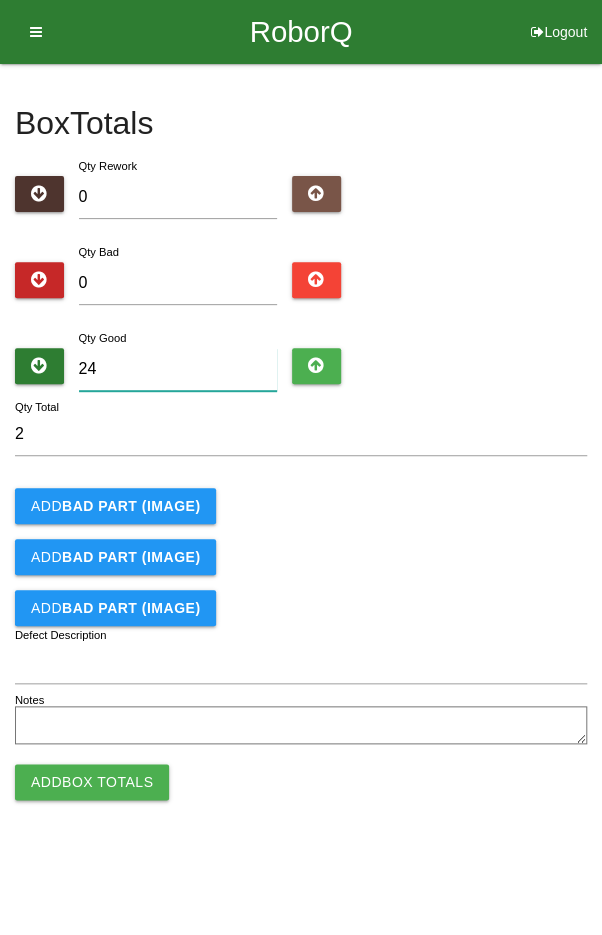 type on "24" 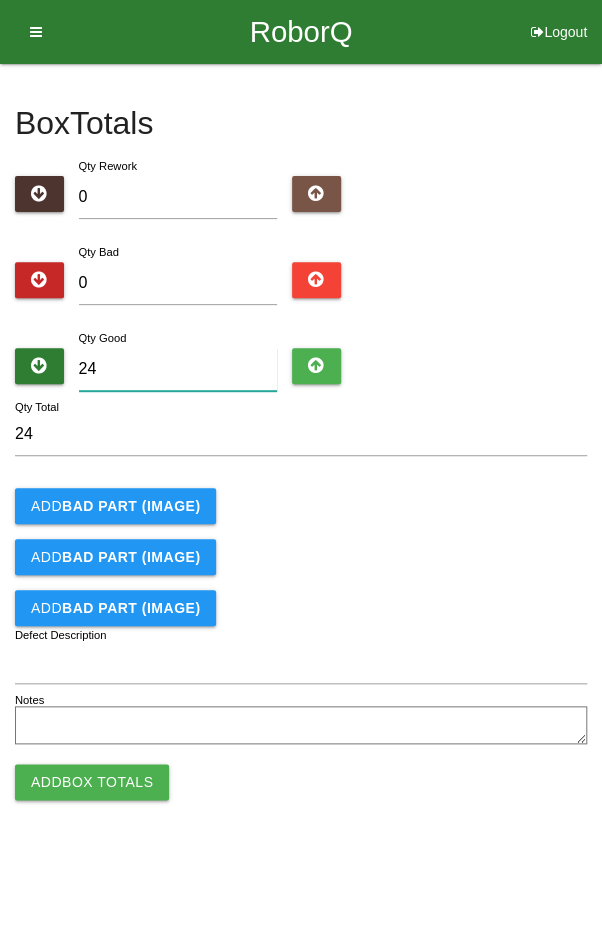 type on "24" 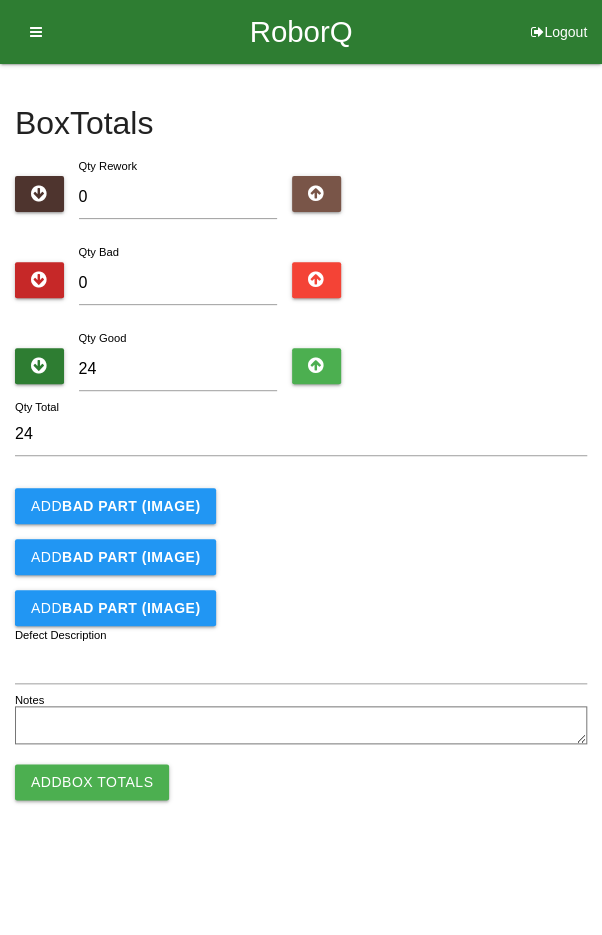 click on "Add  BAD PART (IMAGE)" at bounding box center [301, 557] 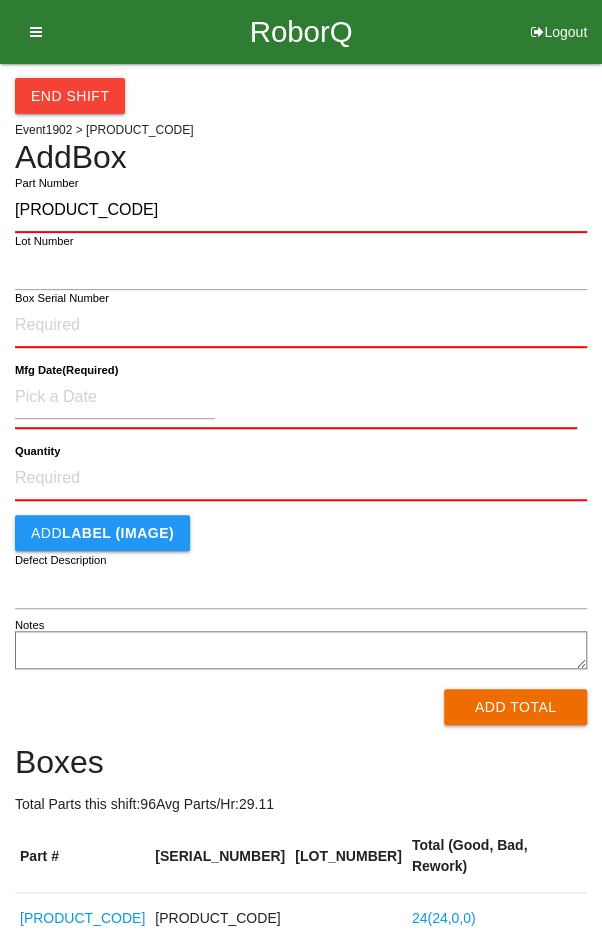 type on "[PRODUCT_CODE]" 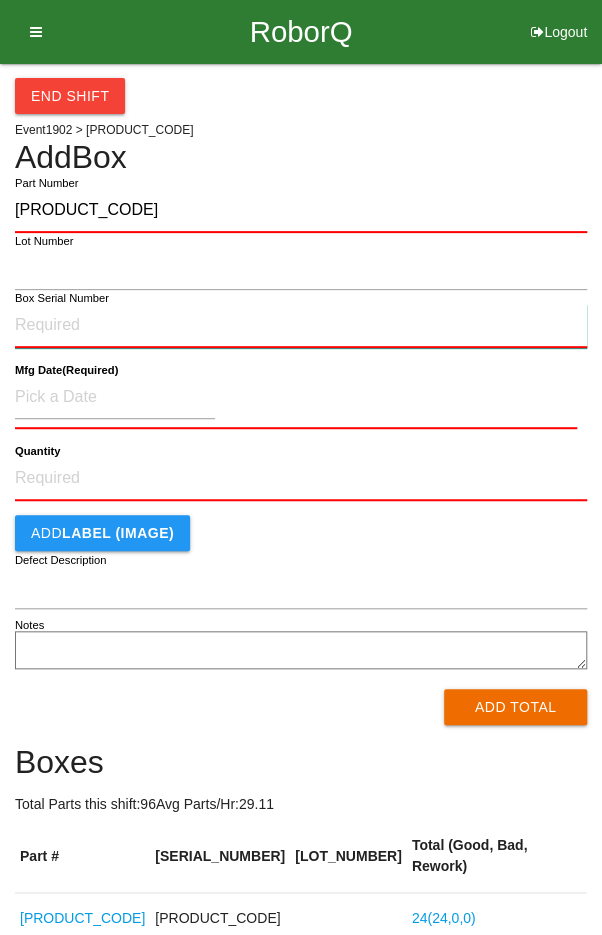click on "Box Serial Number" at bounding box center [301, 326] 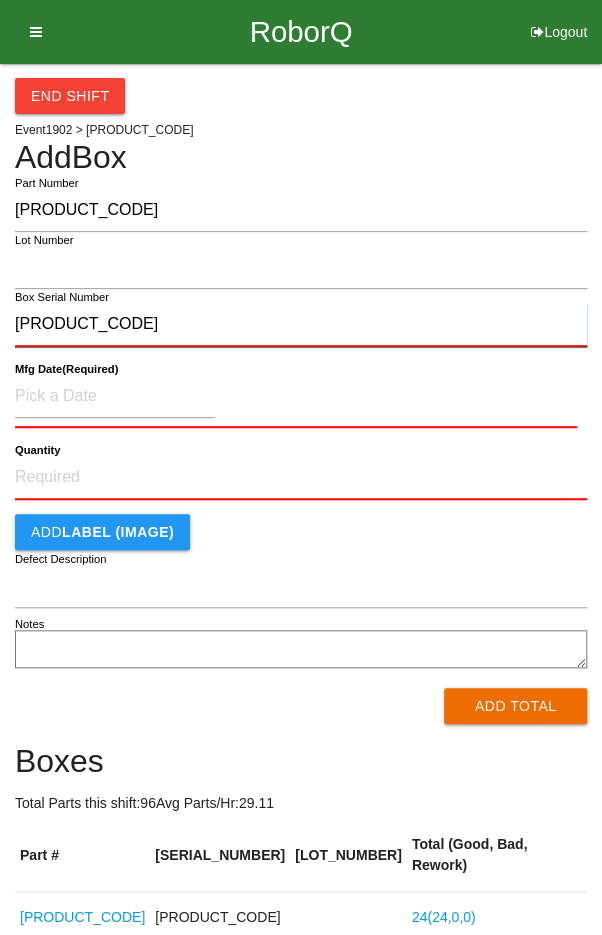 type on "[PRODUCT_CODE]" 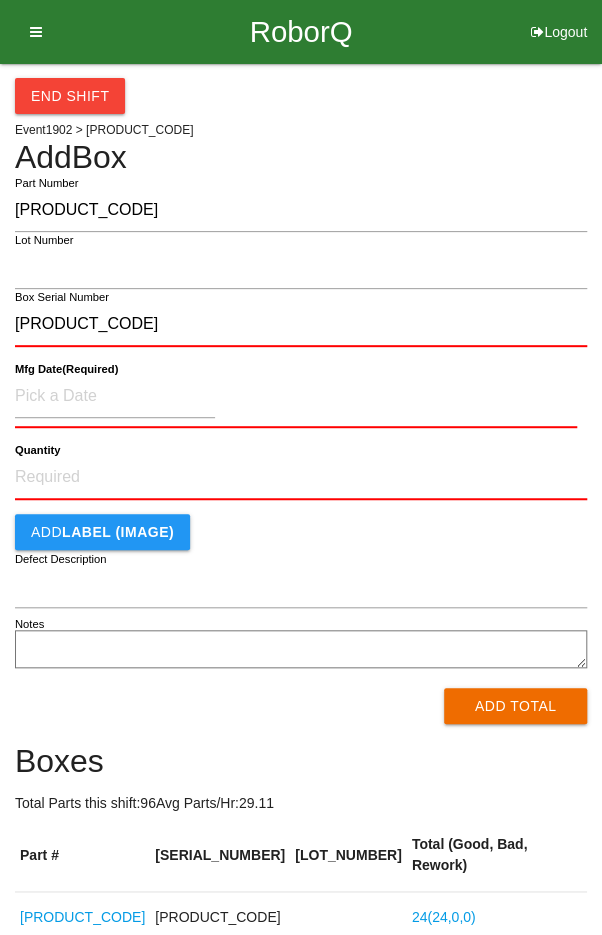 click on "[MM]/[DD]/[YYYY] (Required)" at bounding box center (66, 369) 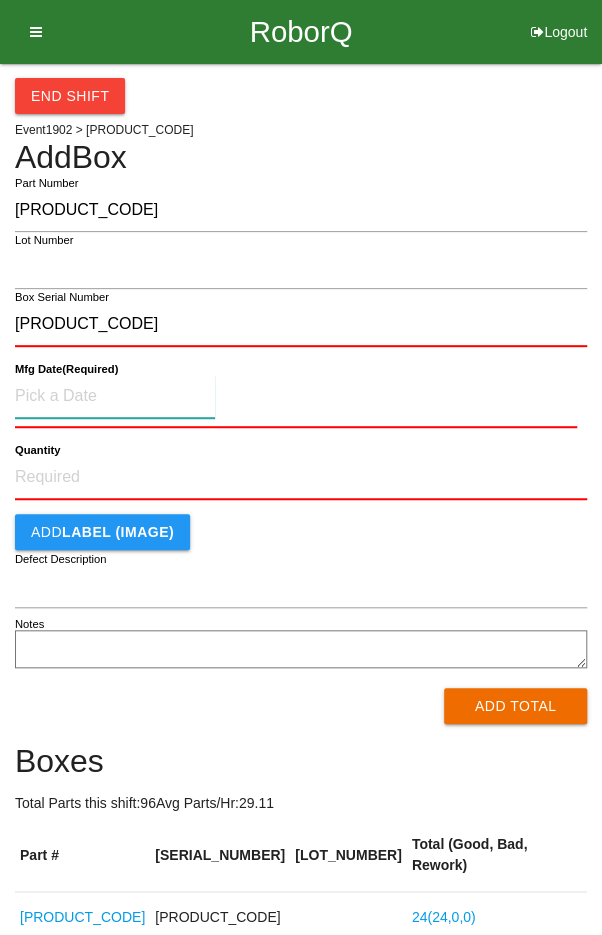 click at bounding box center (115, 396) 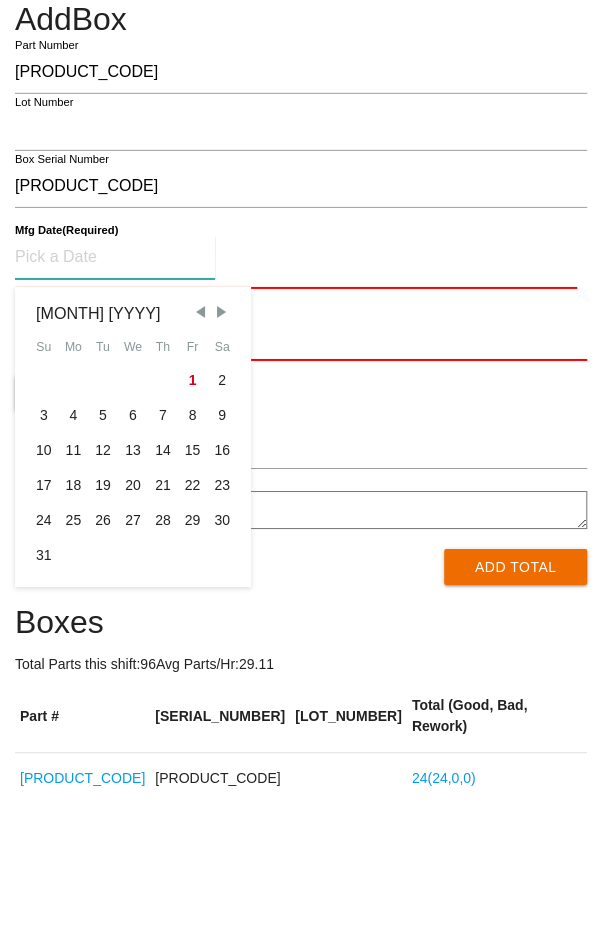 click at bounding box center [200, 450] 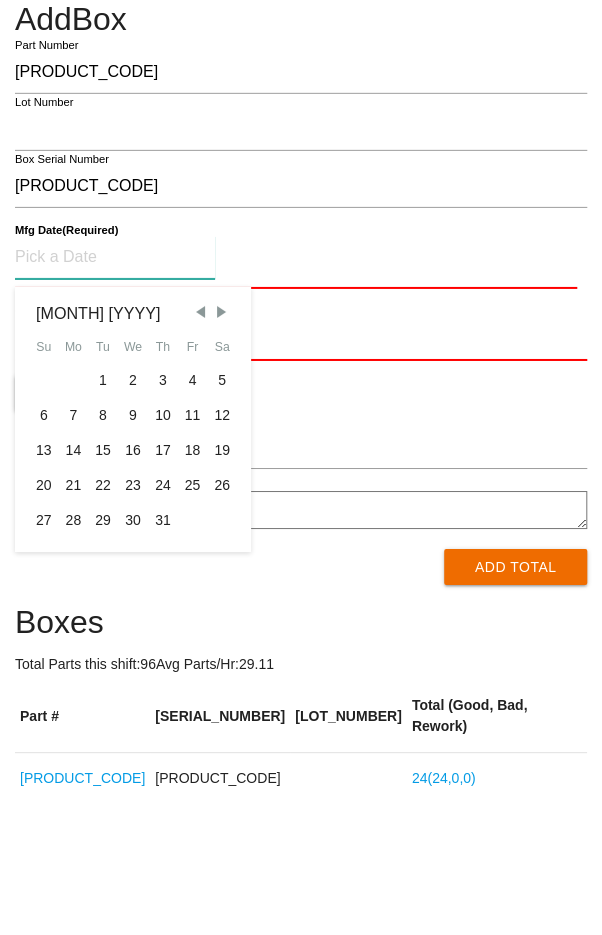 click on "29" at bounding box center (103, 658) 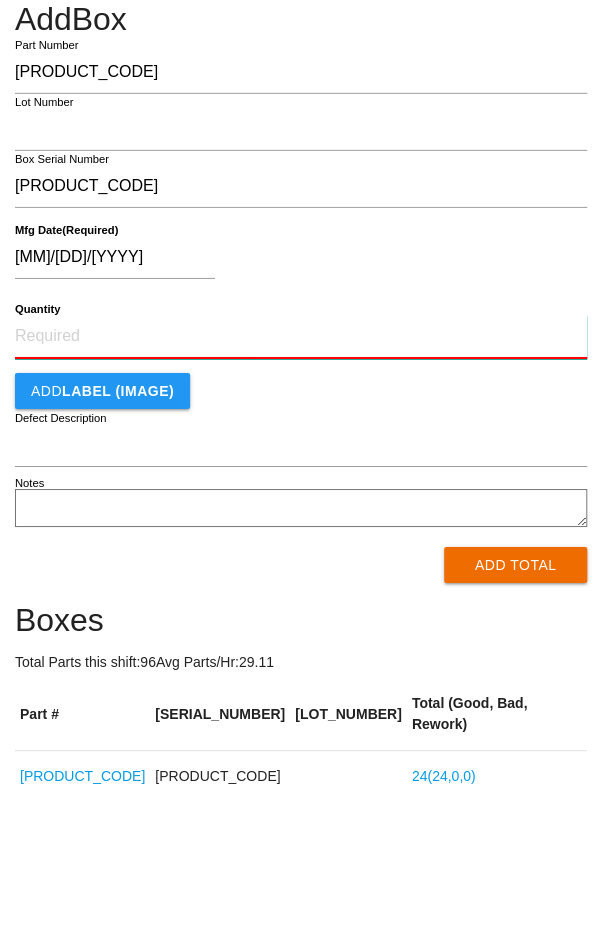 click on "Quantity" at bounding box center [301, 475] 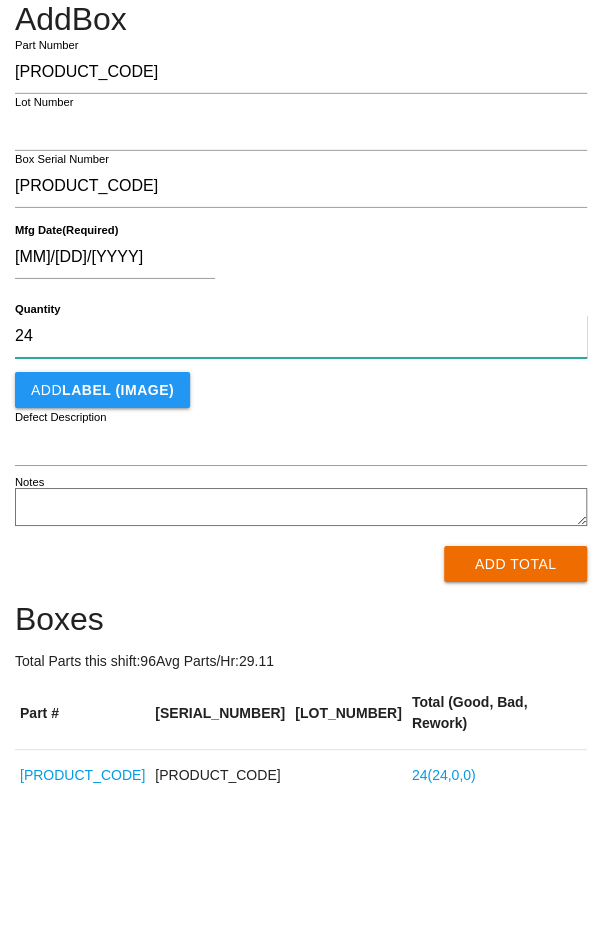 type on "24" 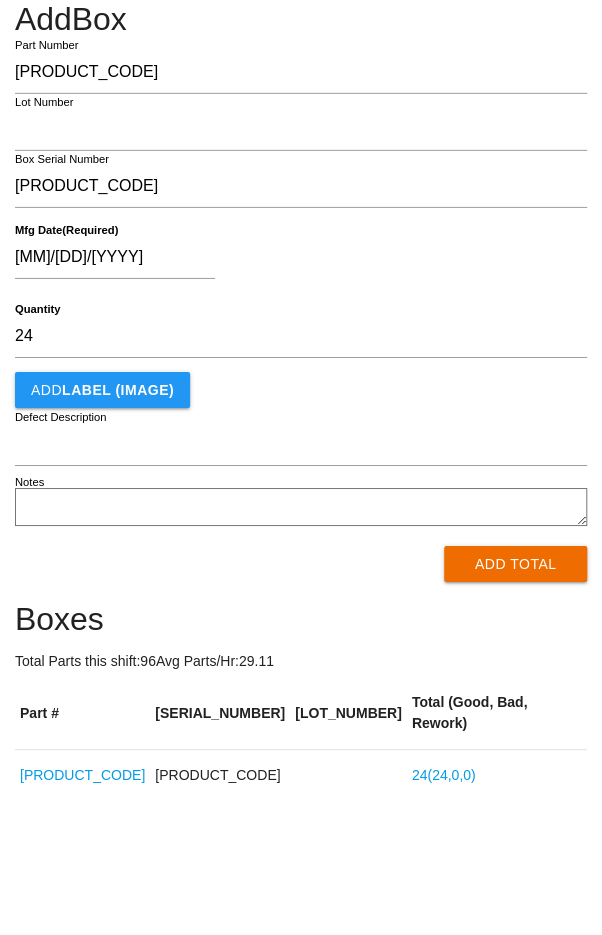 click on "[MM]/[DD]/[YYYY]" at bounding box center [296, 399] 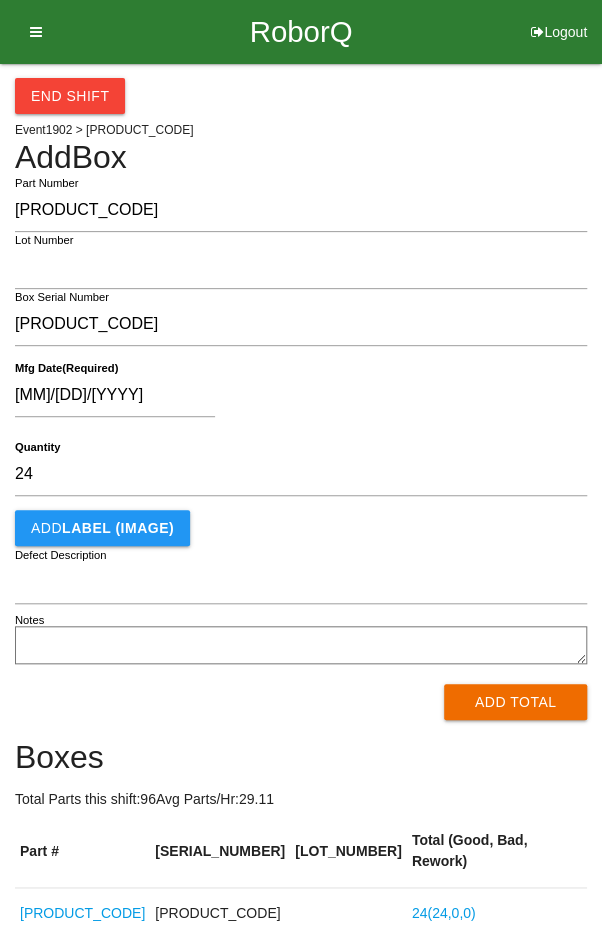 click on "Add Total" at bounding box center [515, 702] 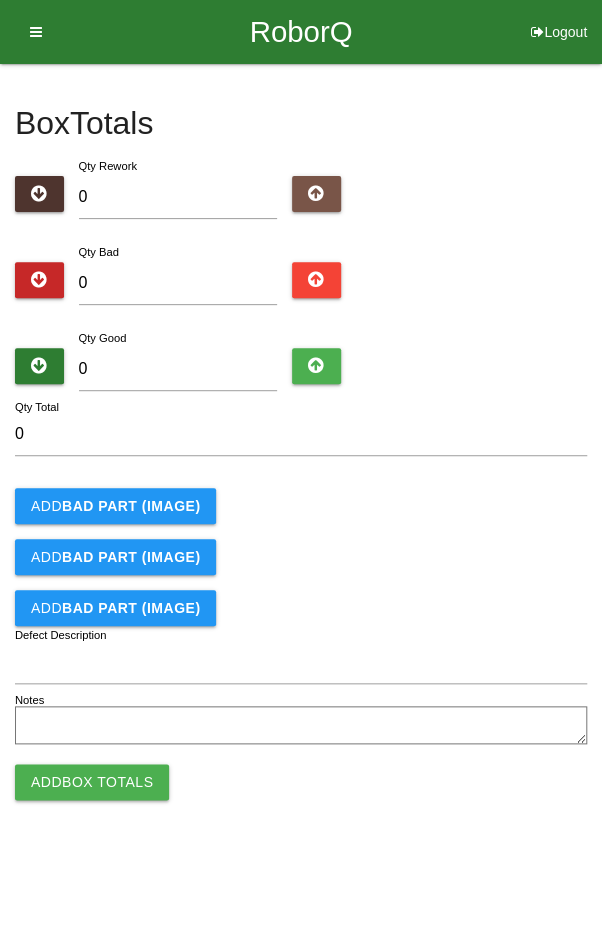 click on "Qty Rework 0" at bounding box center (301, 191) 